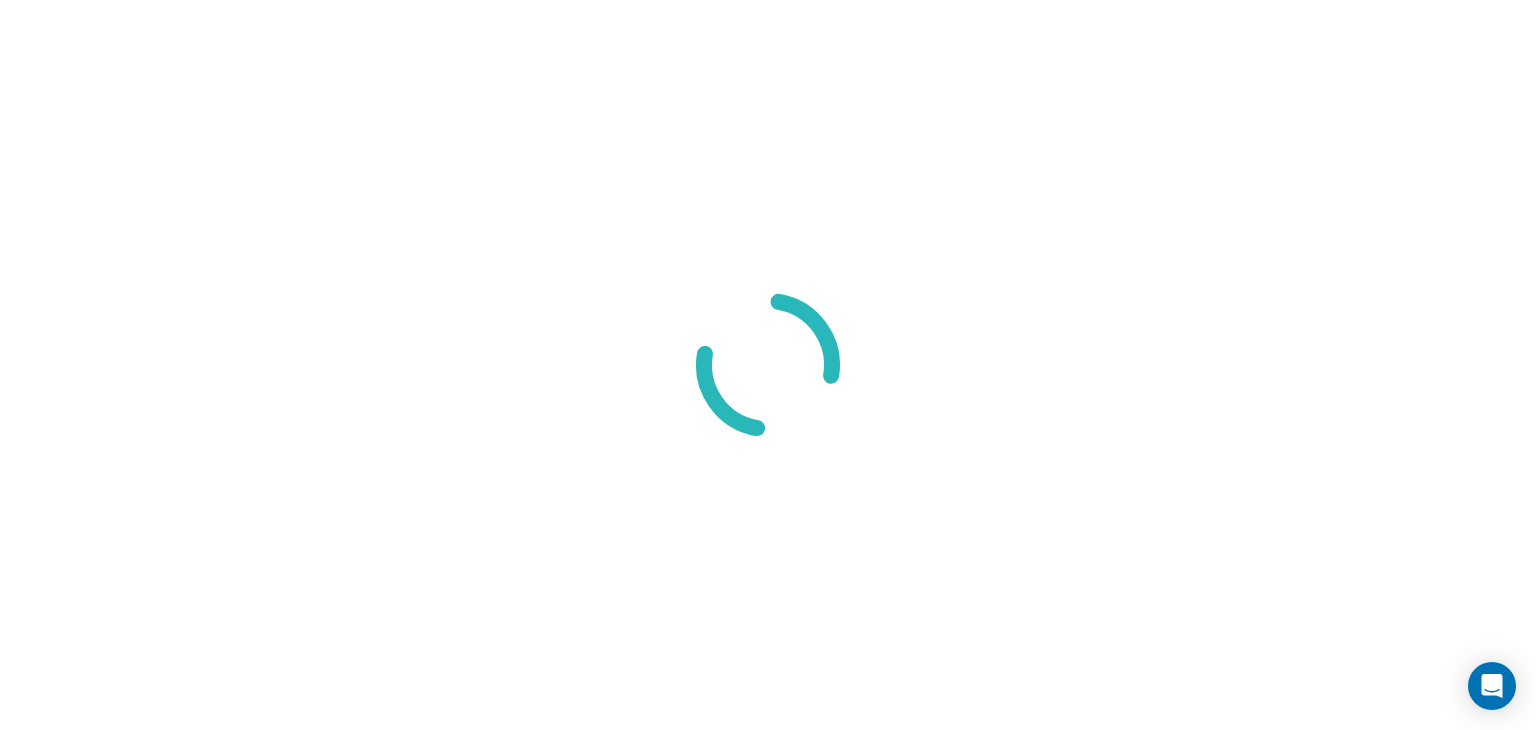 scroll, scrollTop: 0, scrollLeft: 0, axis: both 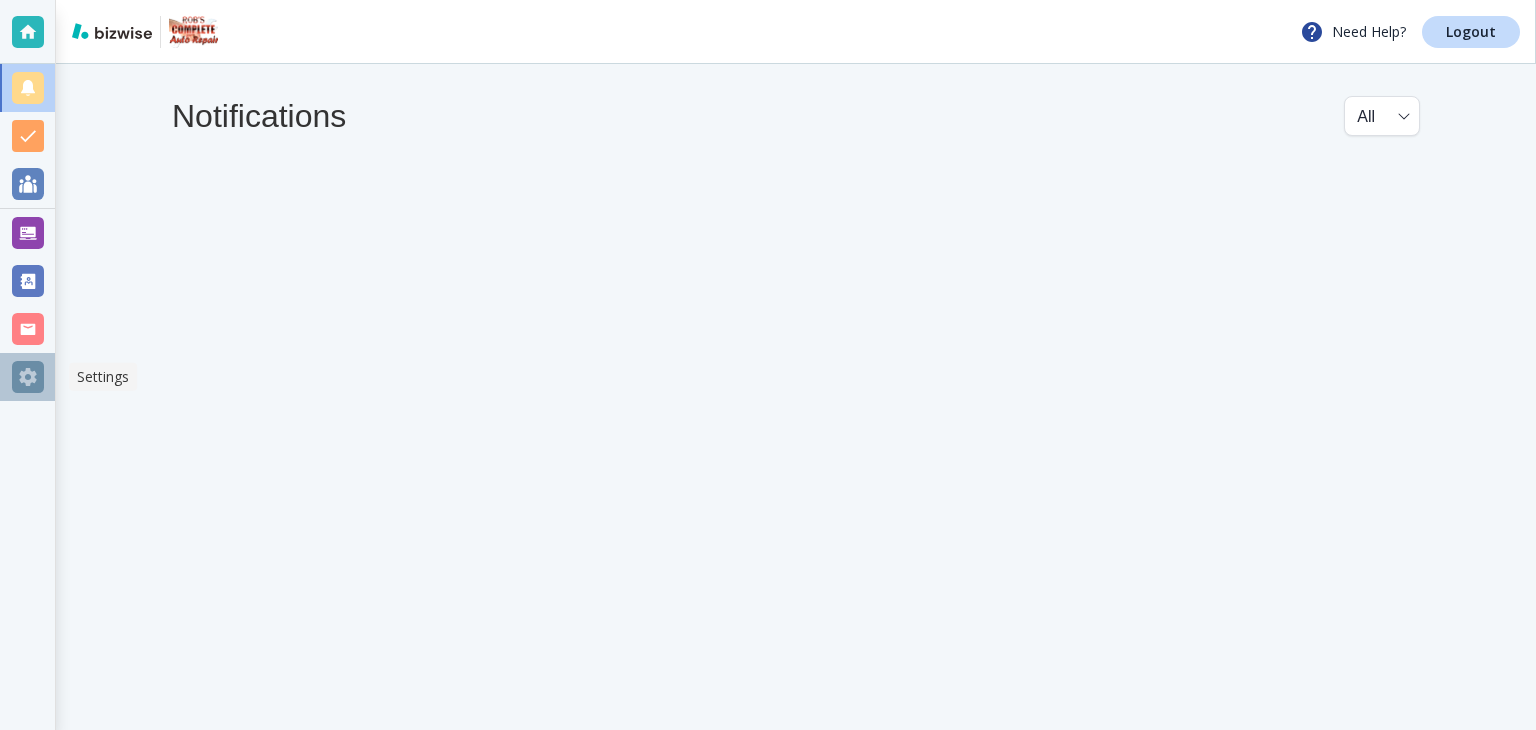 click at bounding box center (28, 377) 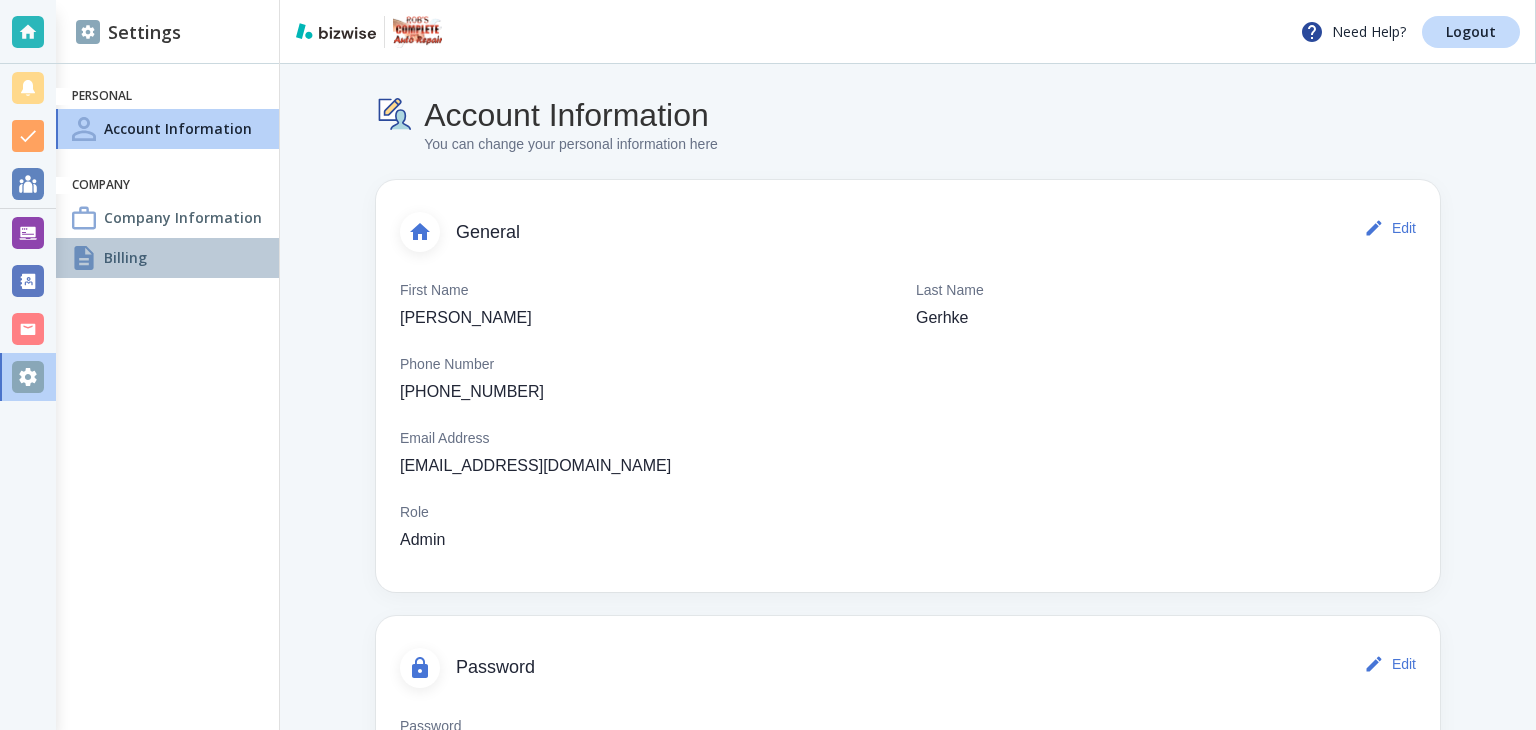 click on "Billing" at bounding box center [125, 257] 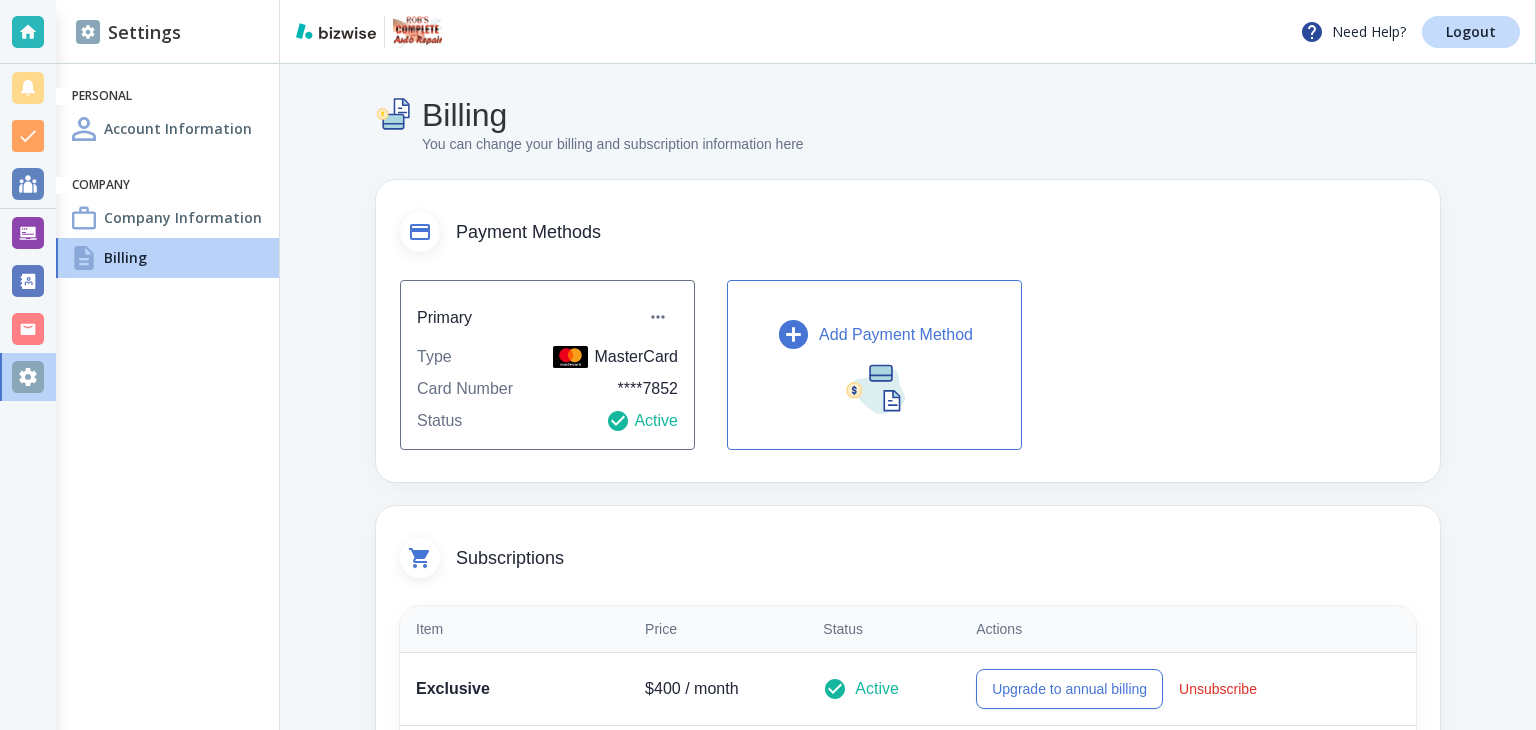 drag, startPoint x: 1518, startPoint y: 321, endPoint x: 1515, endPoint y: 435, distance: 114.03947 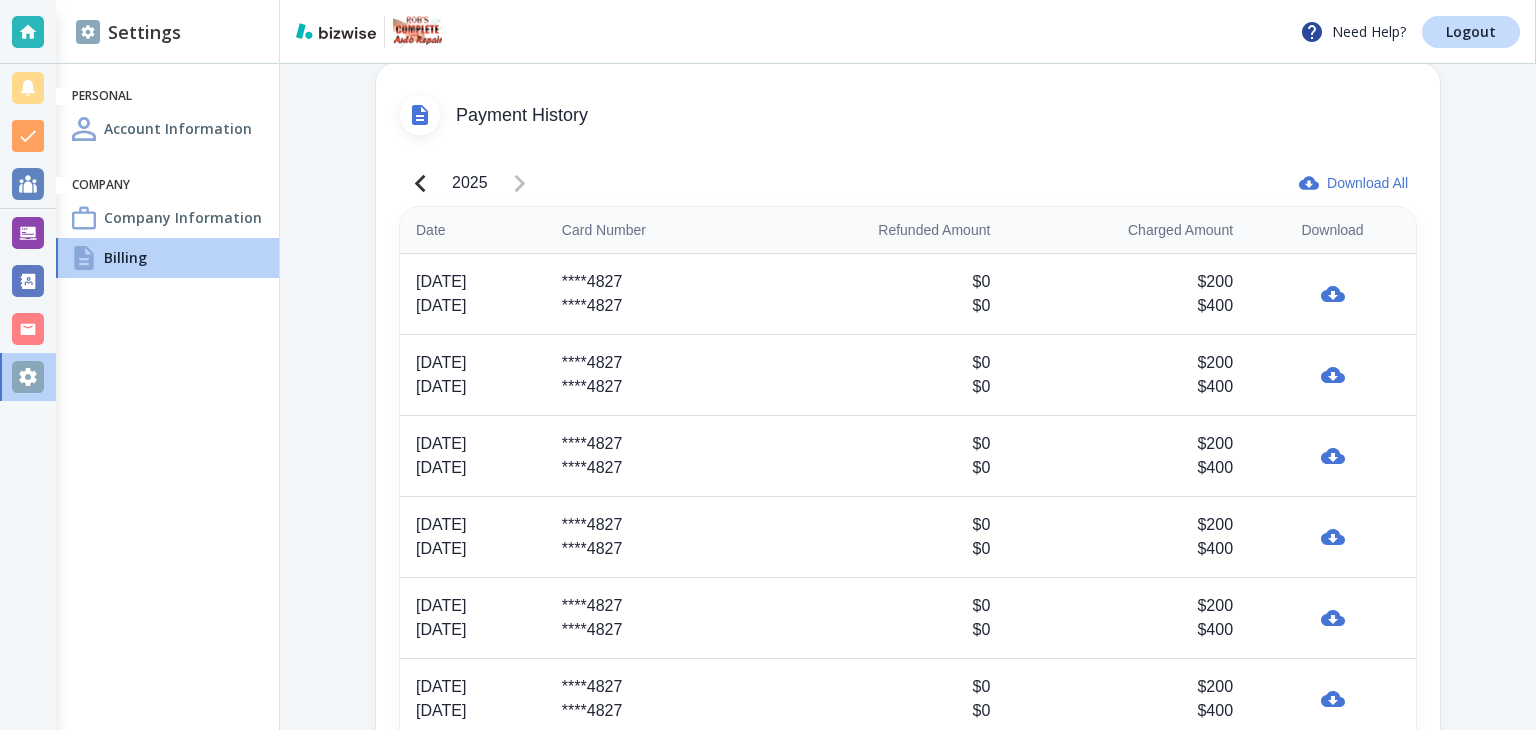 scroll, scrollTop: 943, scrollLeft: 0, axis: vertical 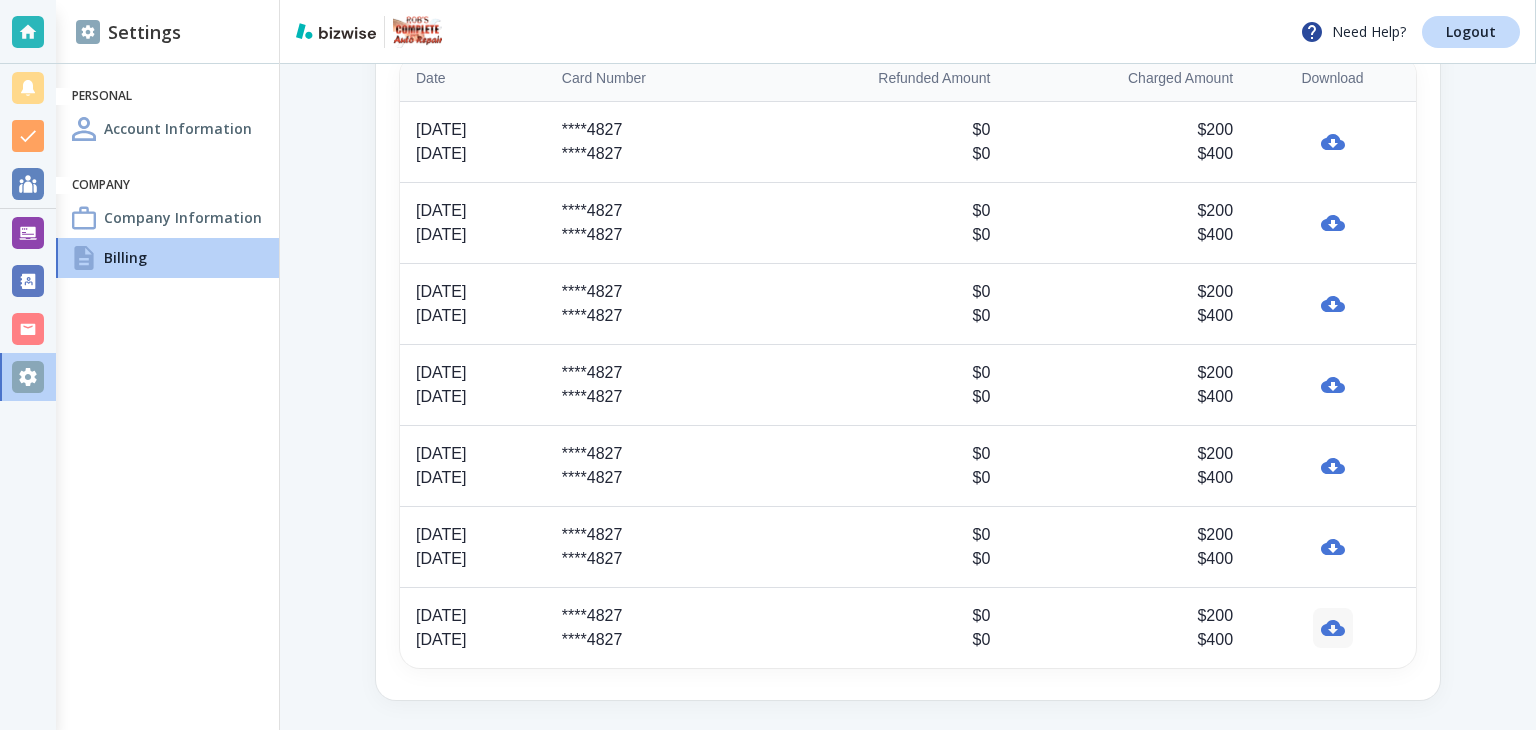 click 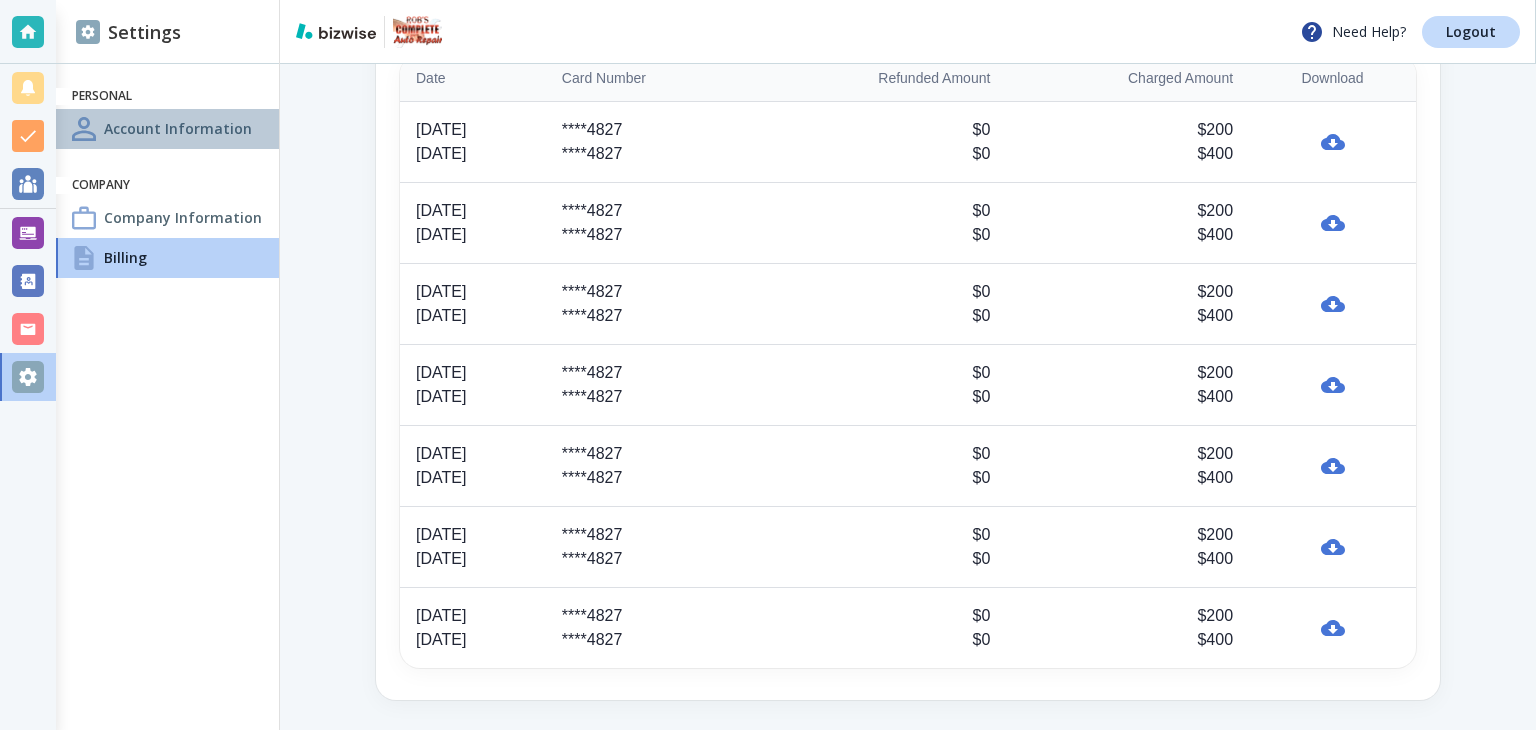click on "Account Information" at bounding box center (178, 128) 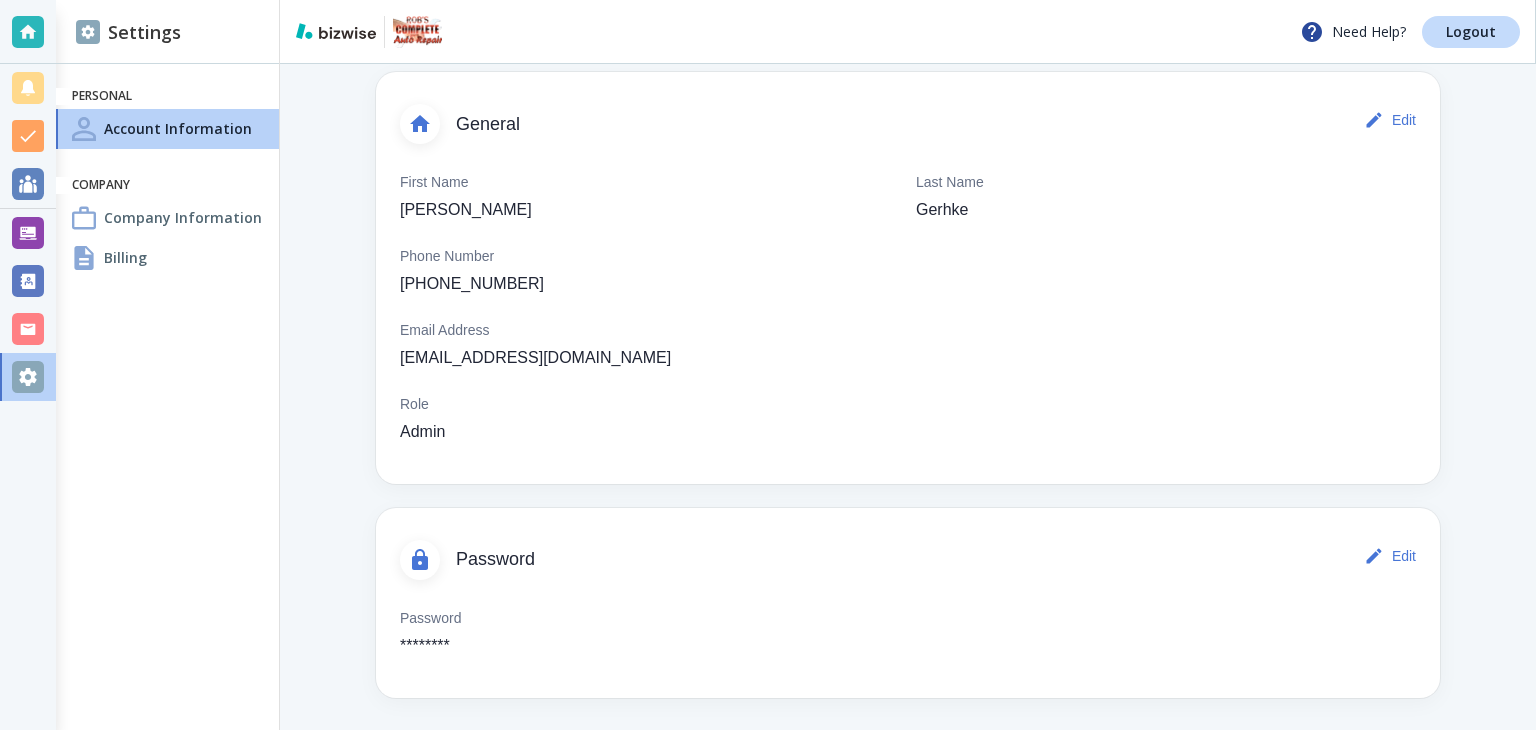 scroll, scrollTop: 108, scrollLeft: 0, axis: vertical 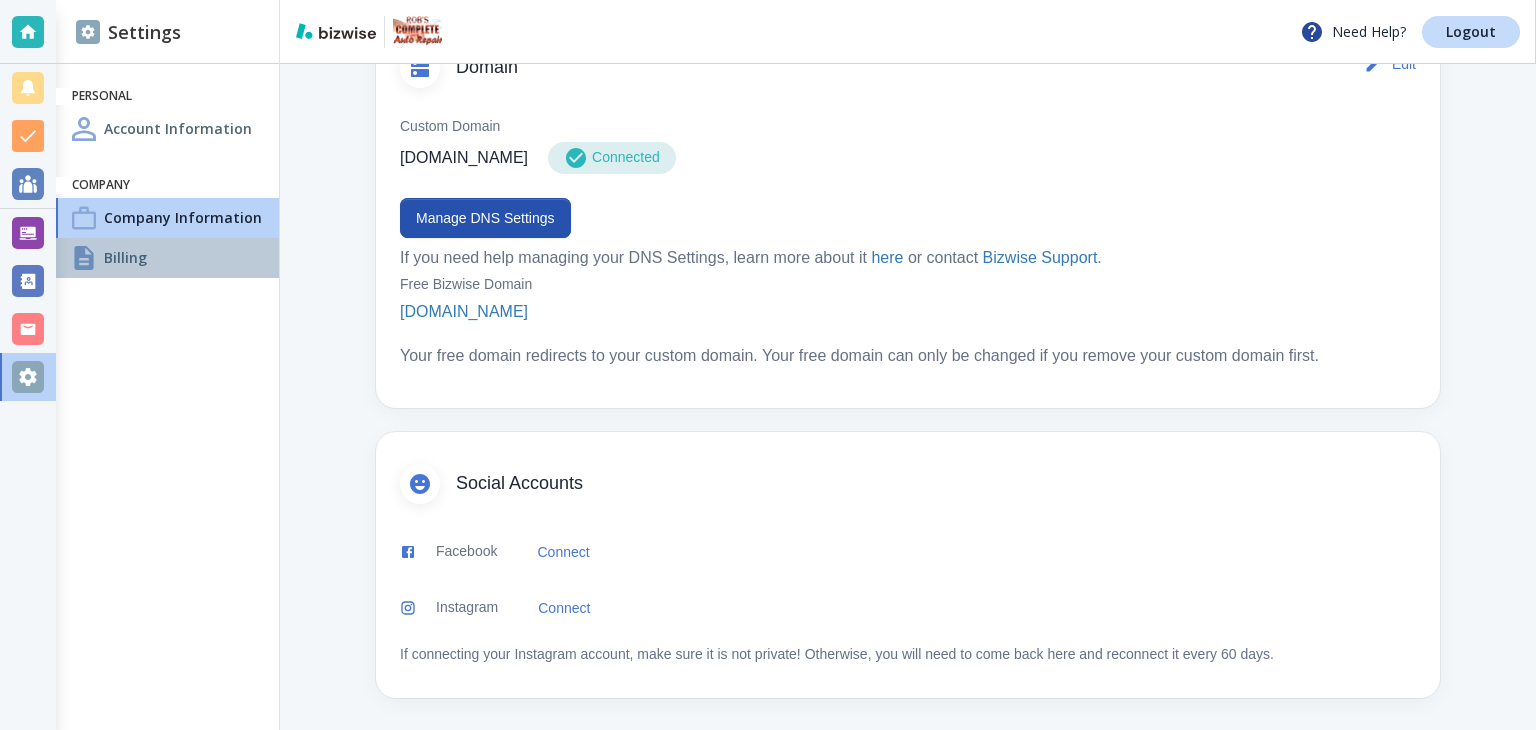 click on "Billing" at bounding box center [125, 257] 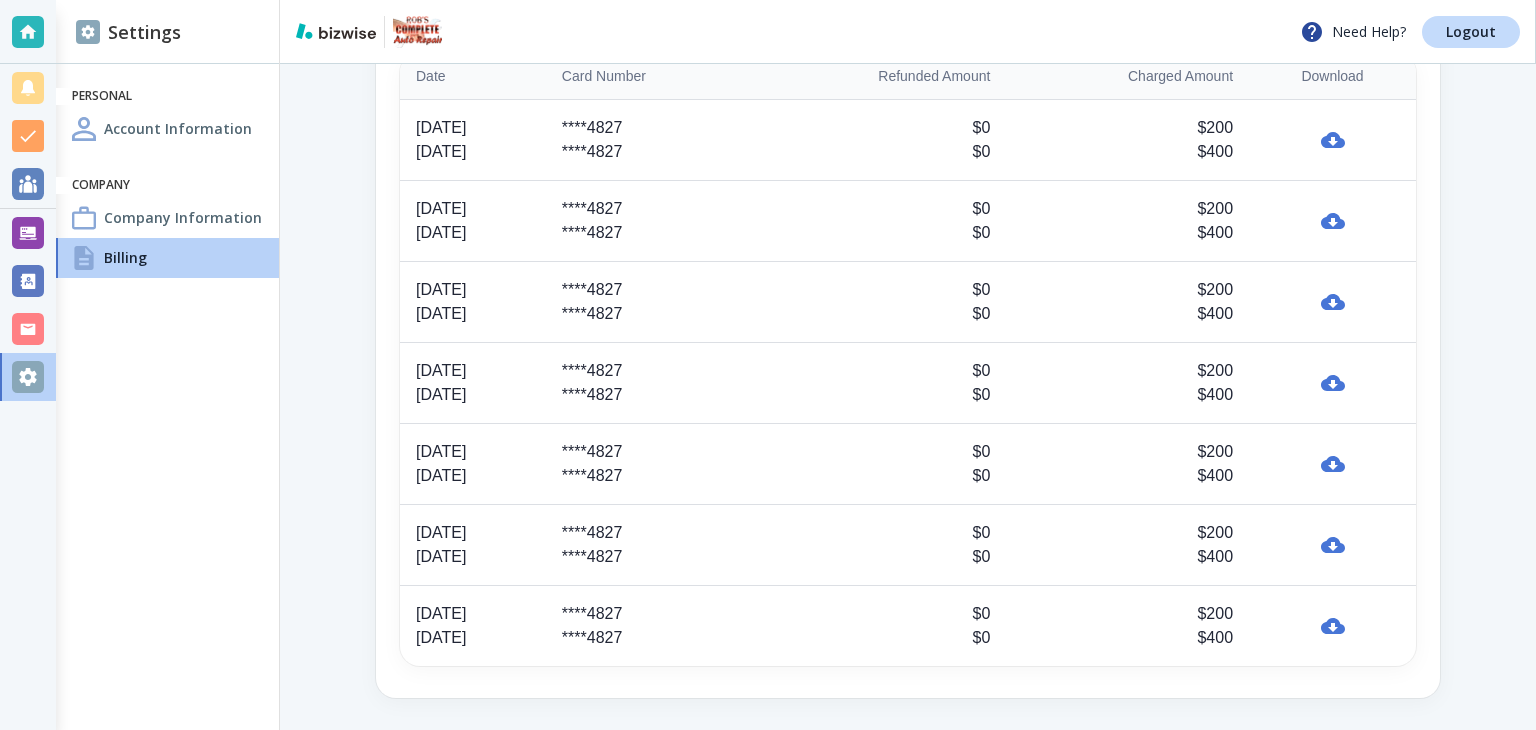 scroll, scrollTop: 943, scrollLeft: 0, axis: vertical 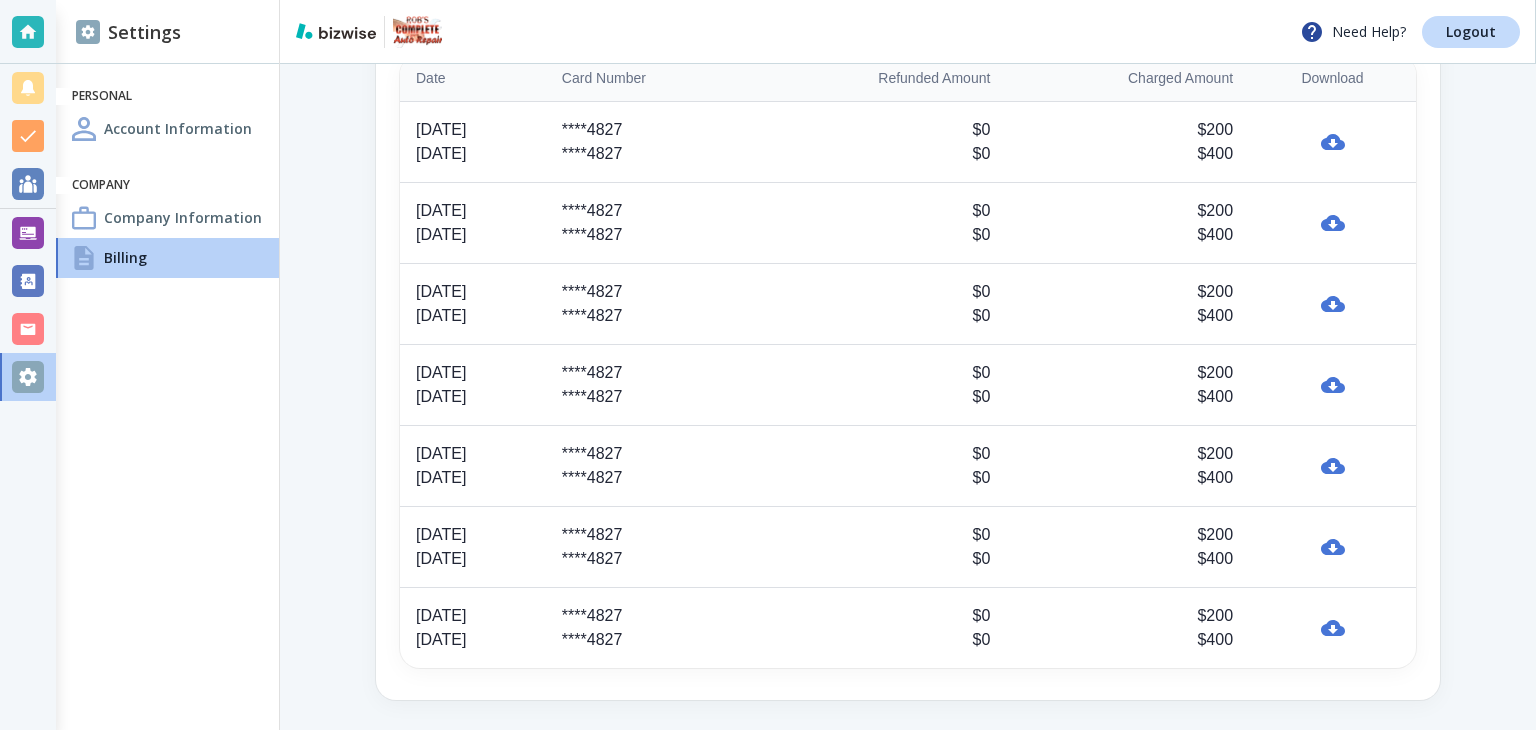 click on "****4827 ****4827" at bounding box center [648, 628] 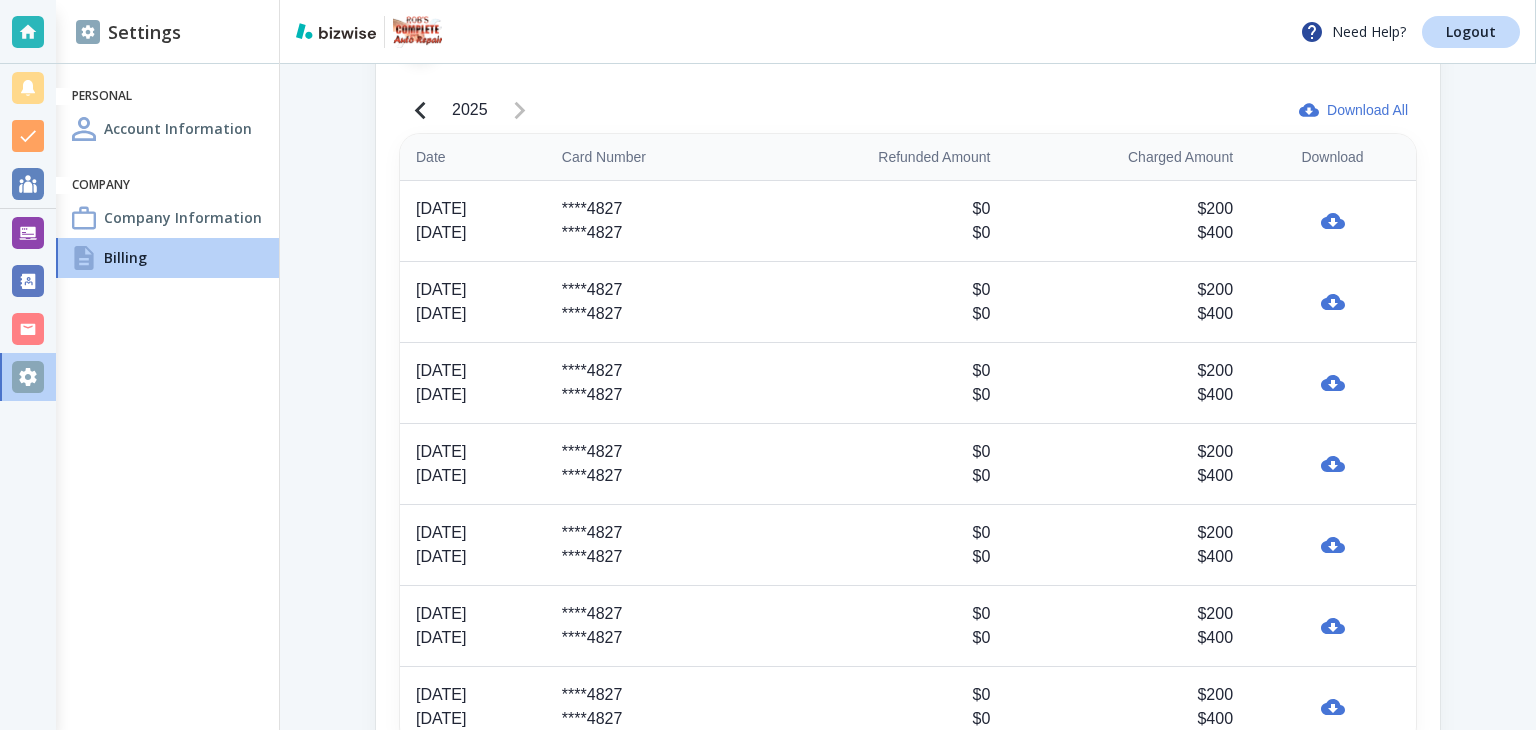 scroll, scrollTop: 0, scrollLeft: 0, axis: both 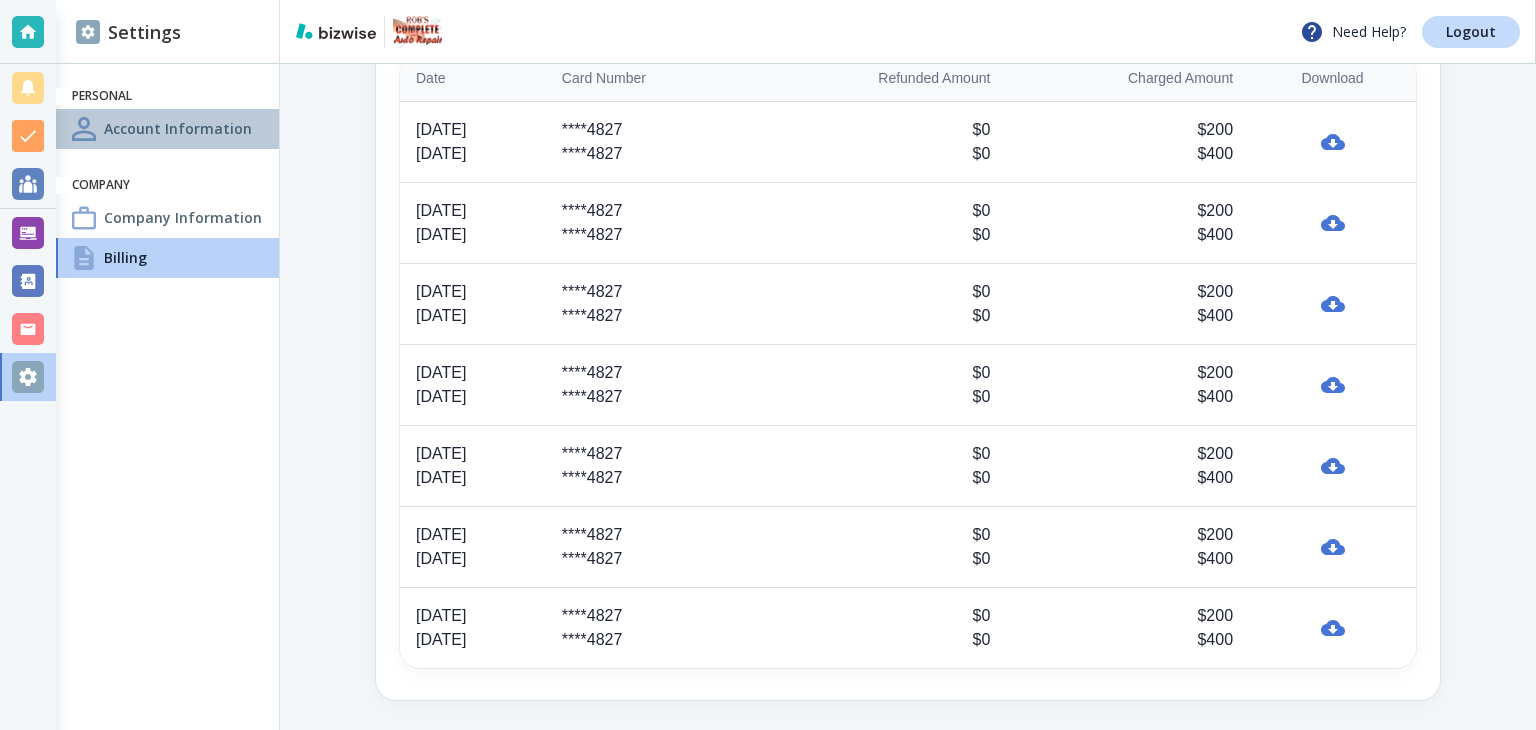 click on "Account Information" at bounding box center (178, 128) 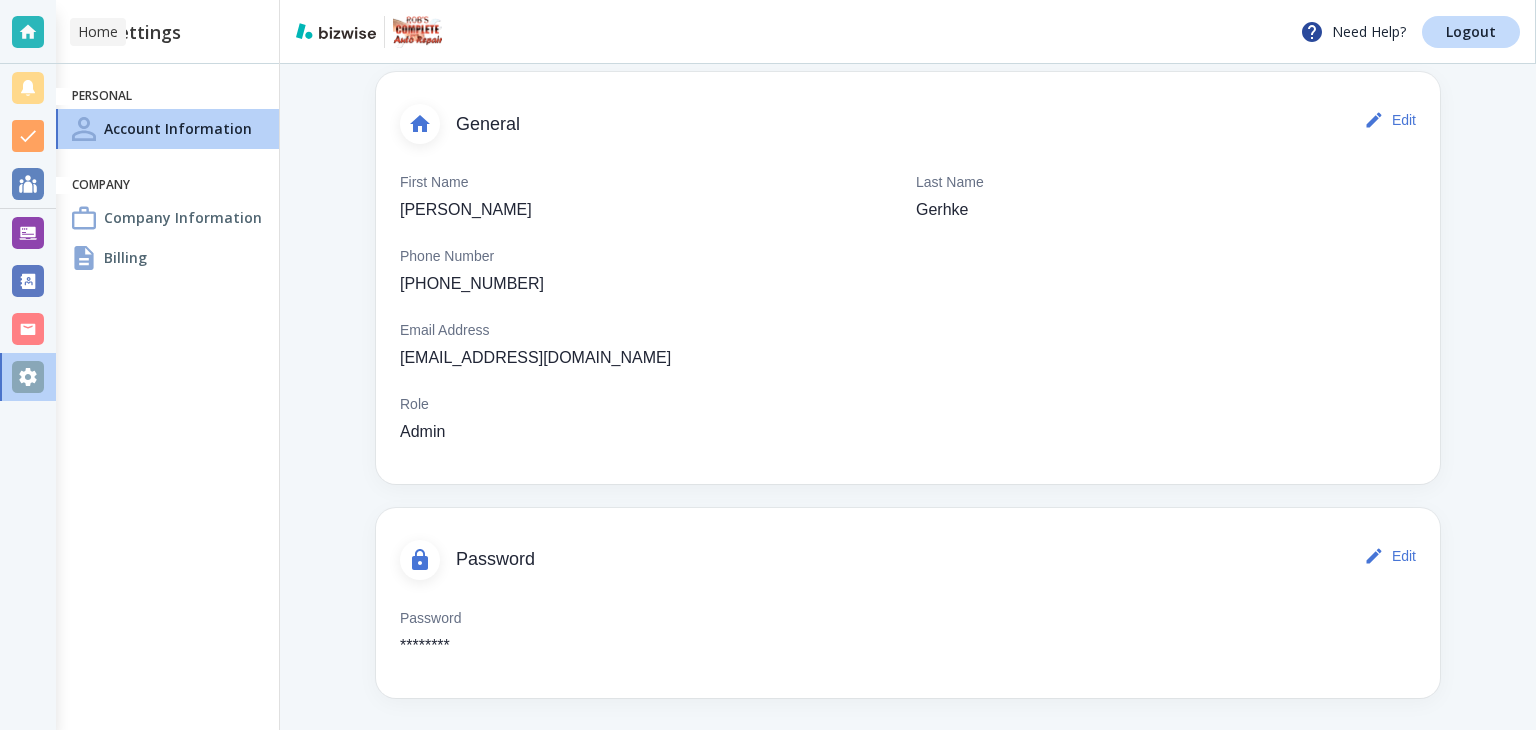 click at bounding box center [28, 32] 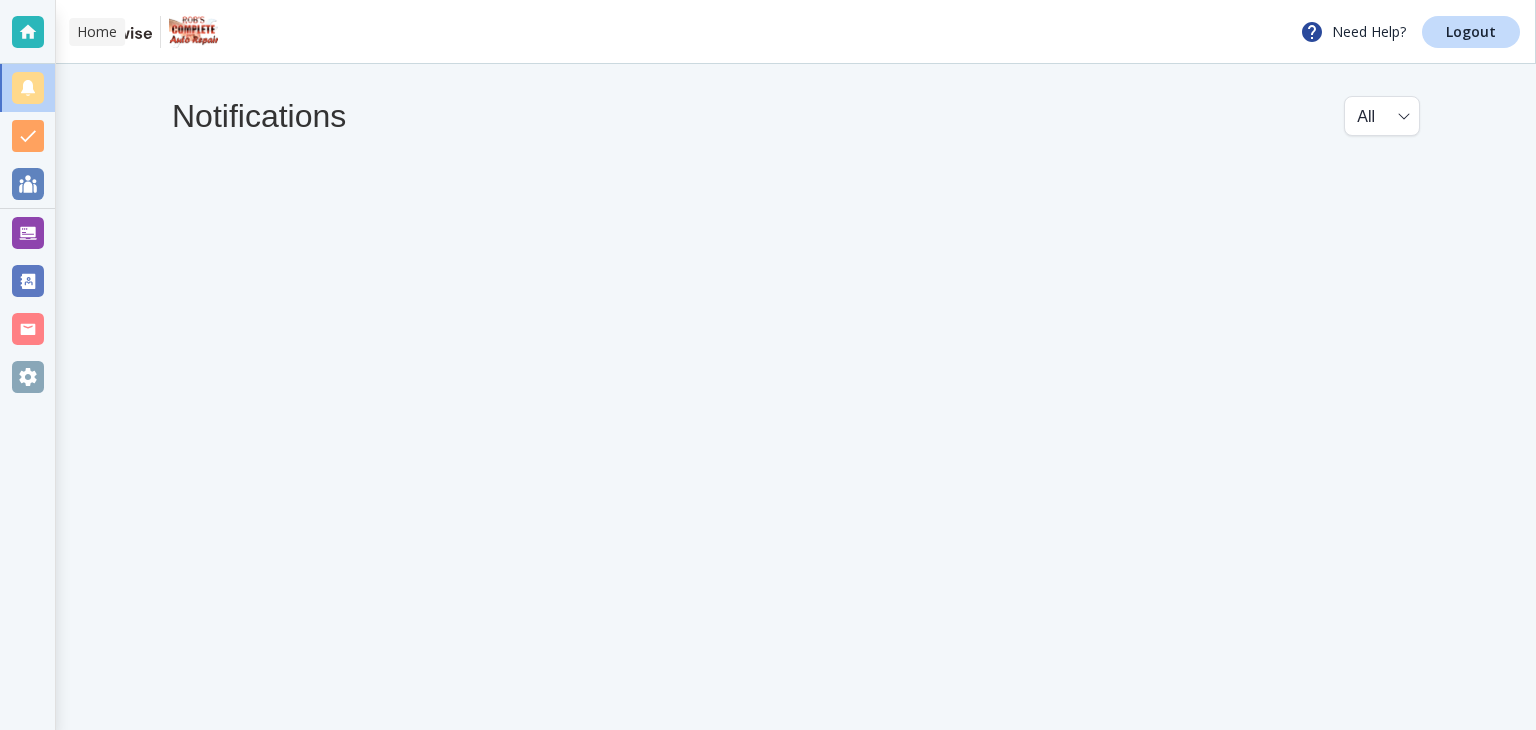 scroll, scrollTop: 0, scrollLeft: 0, axis: both 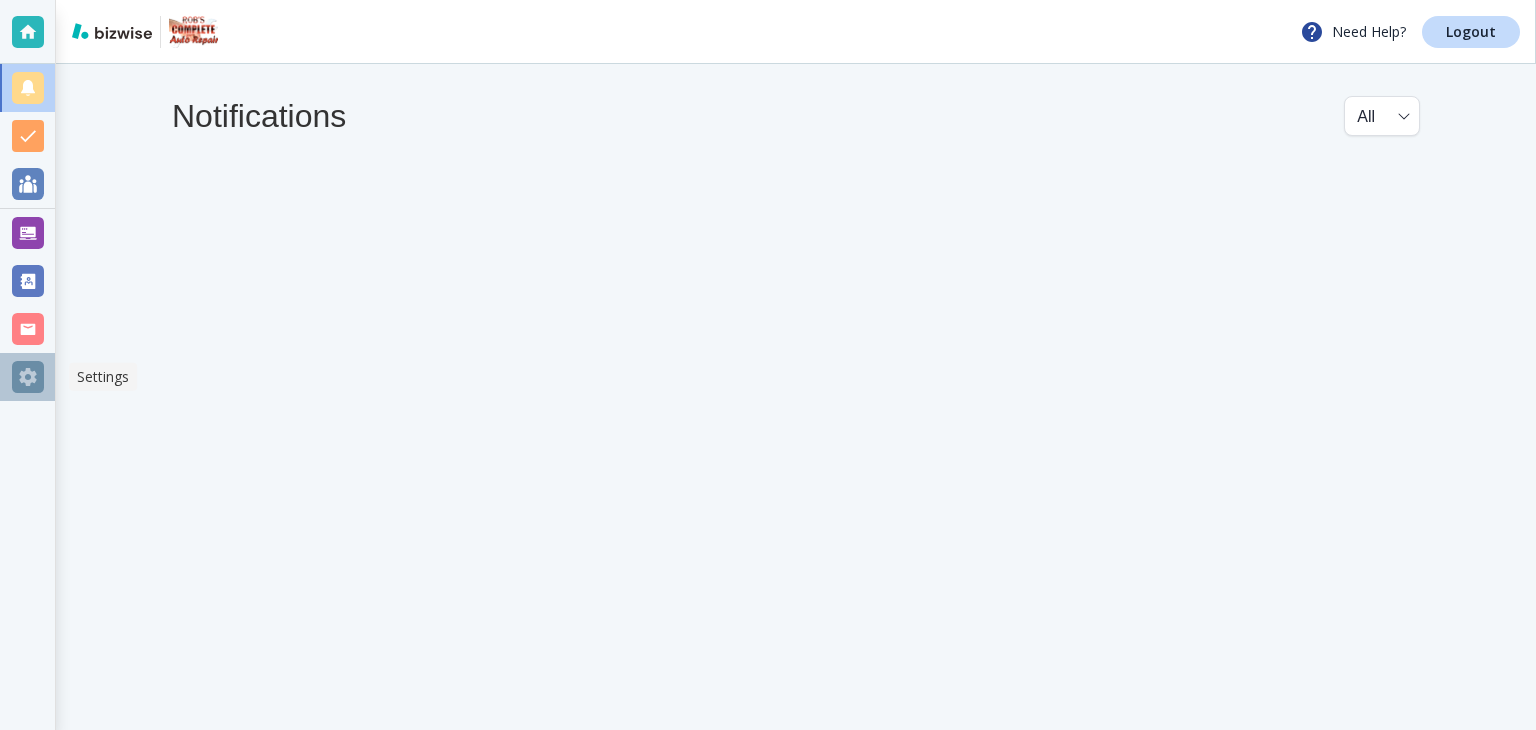 click at bounding box center (28, 377) 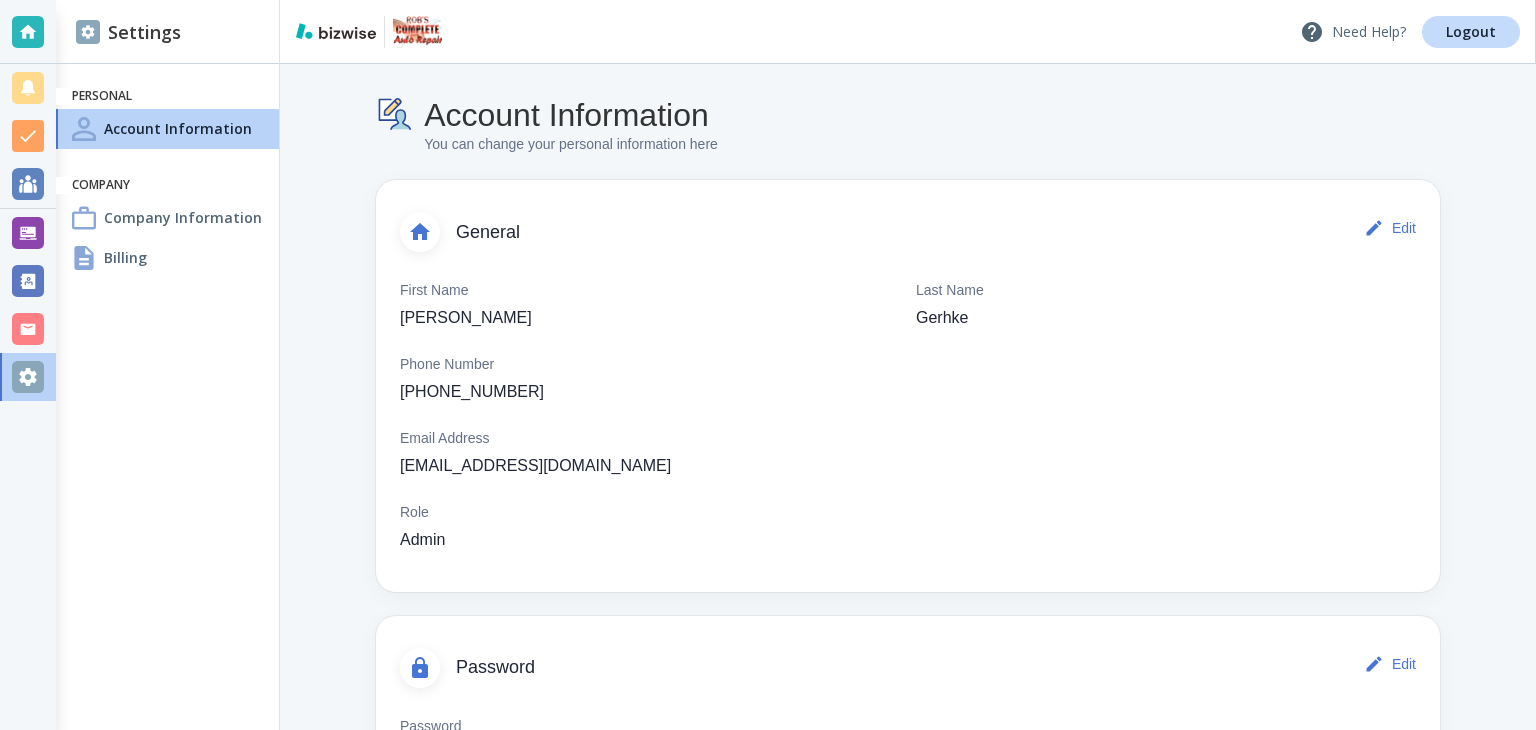 click on "Need Help?" at bounding box center [1353, 32] 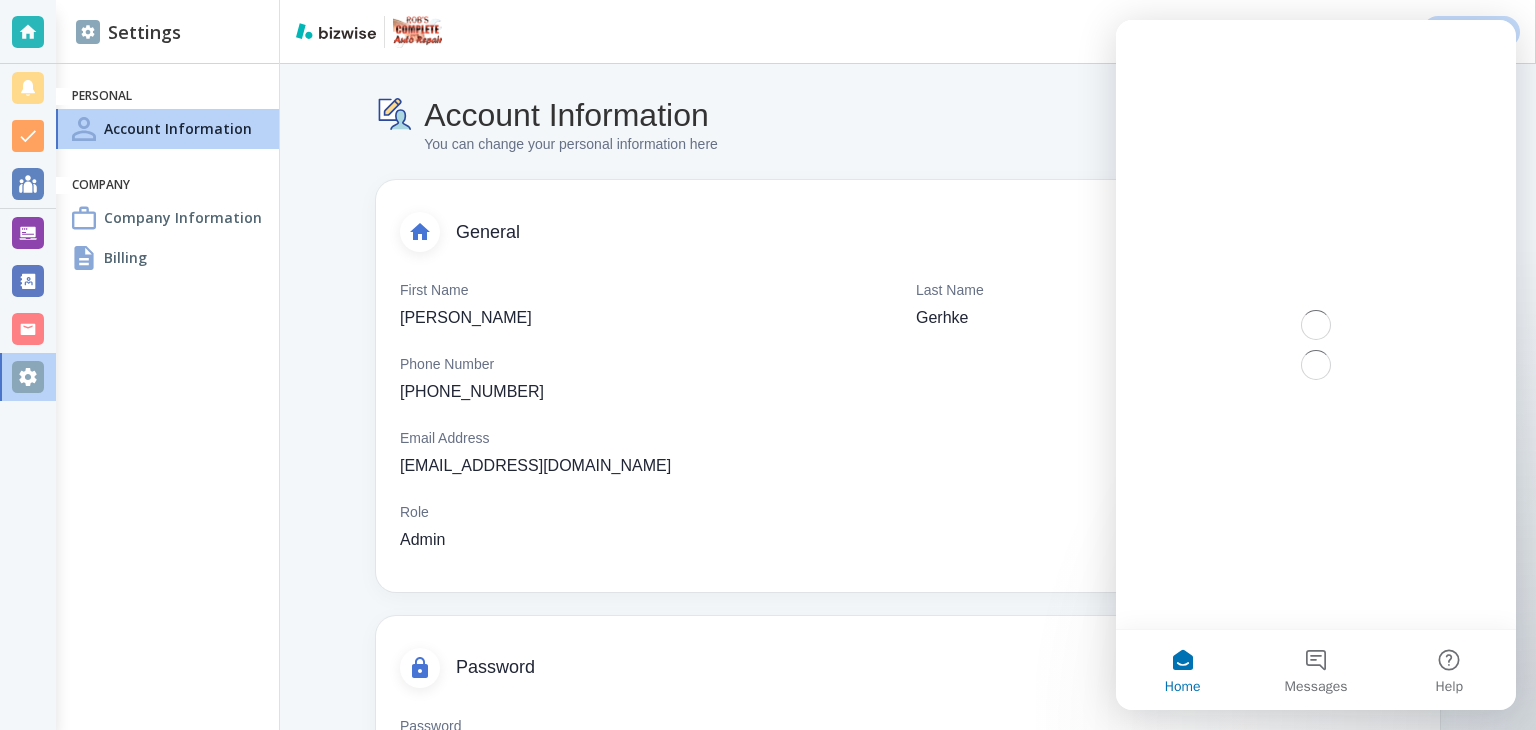 scroll, scrollTop: 0, scrollLeft: 0, axis: both 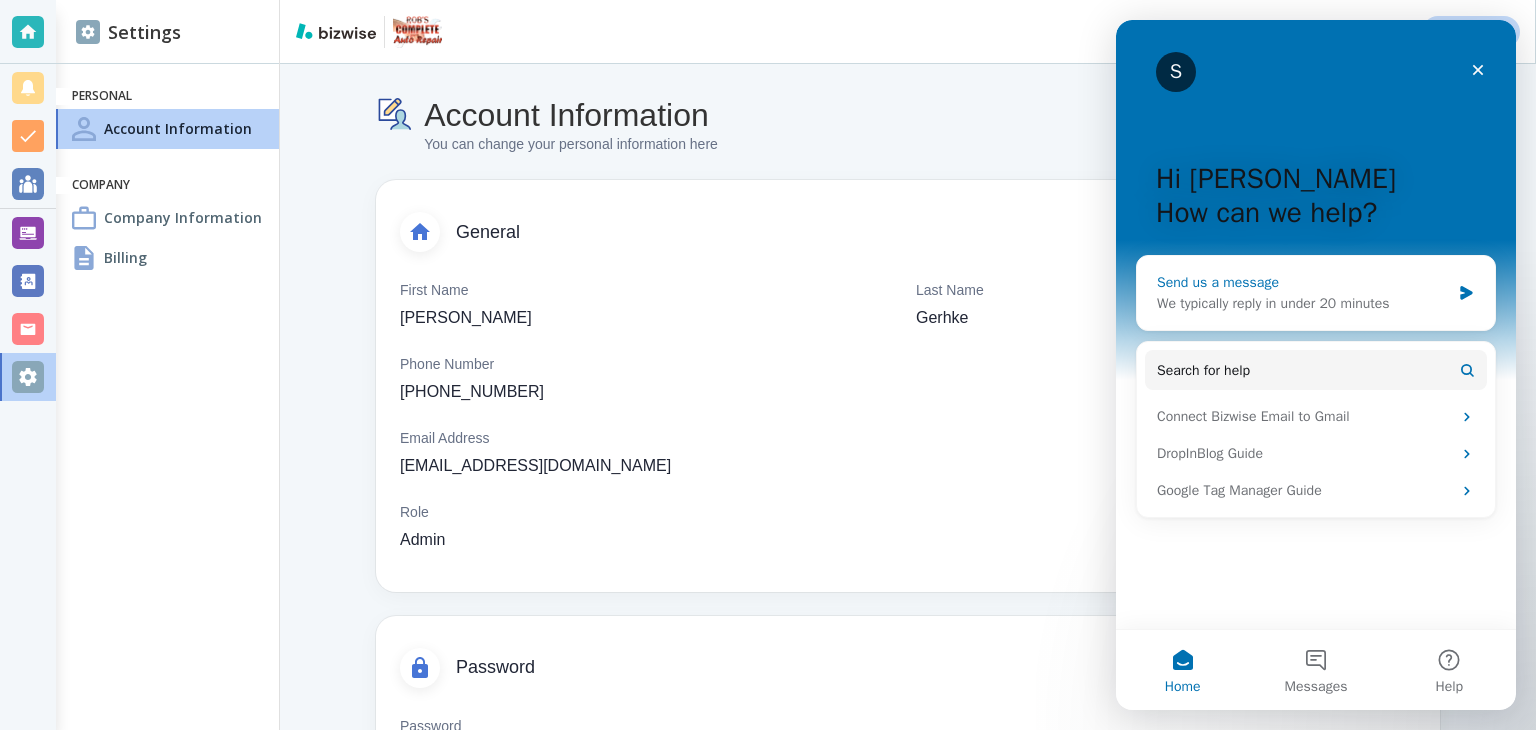 click 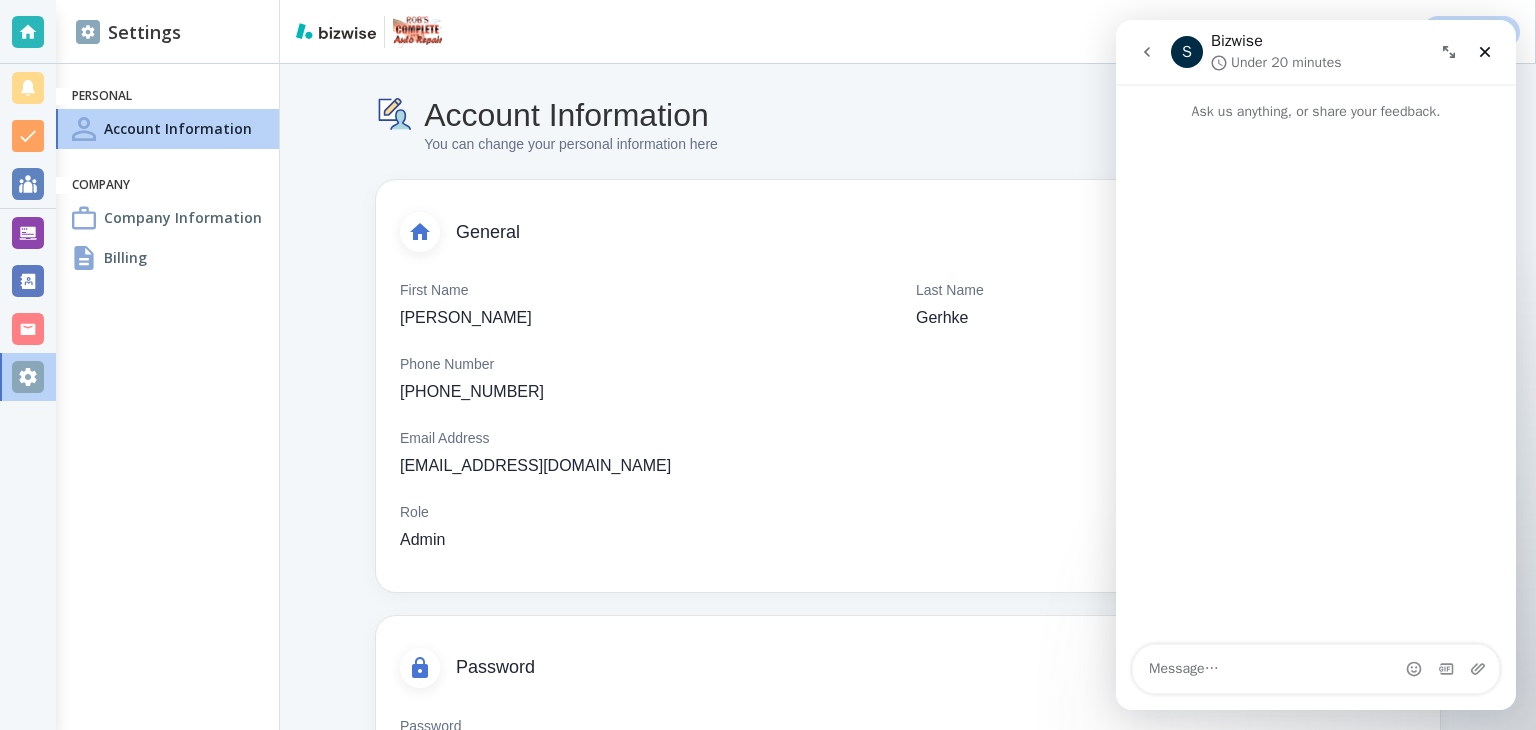 click at bounding box center (1316, 669) 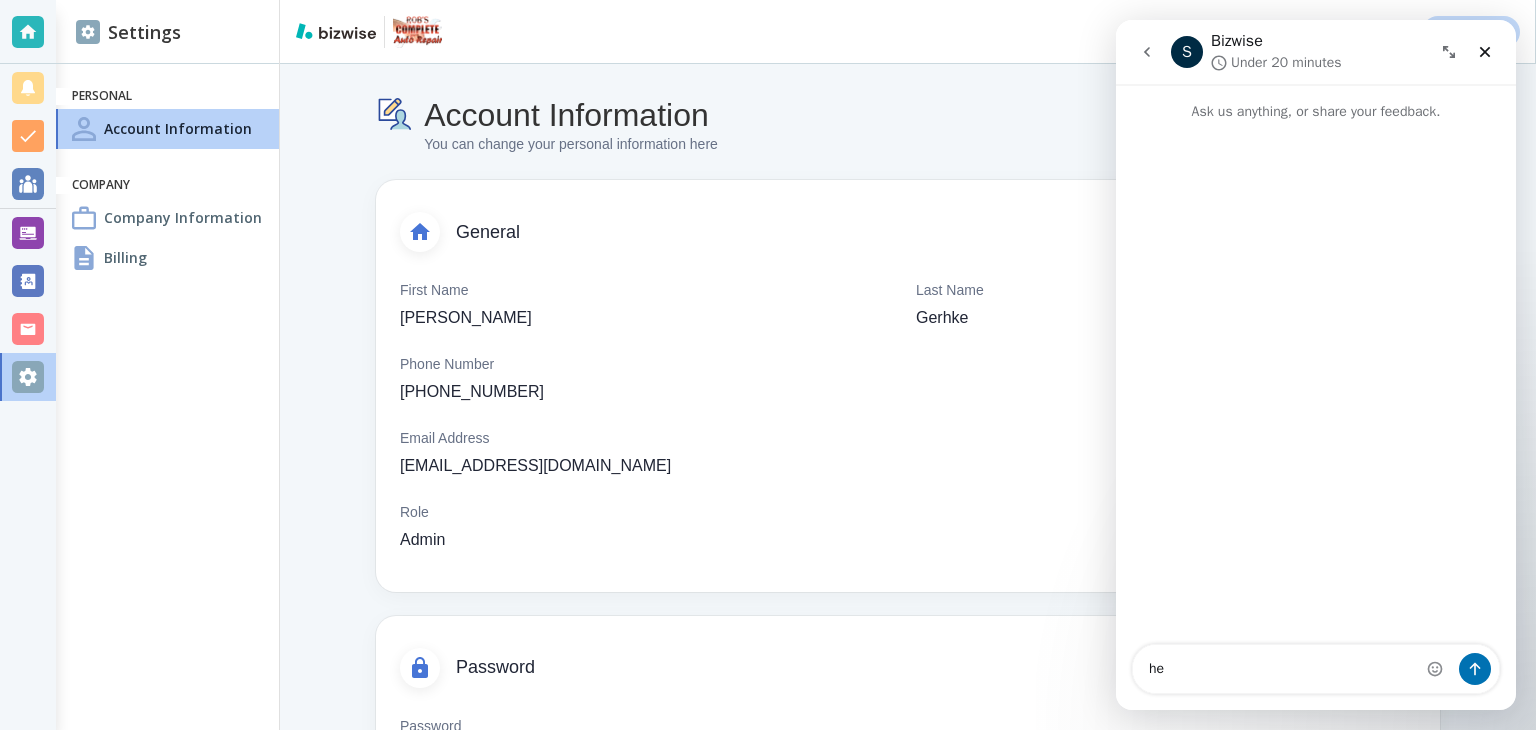 type on "h" 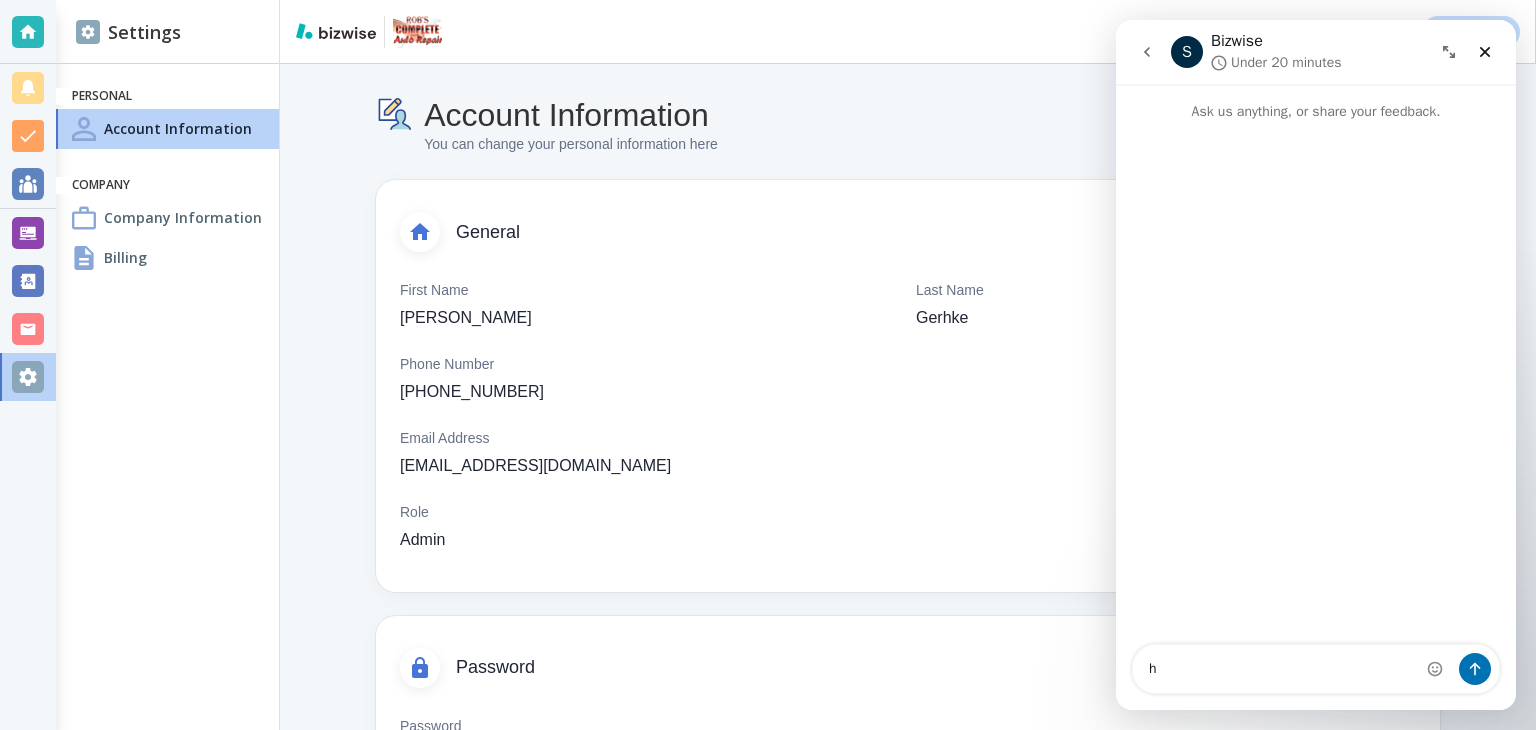 type 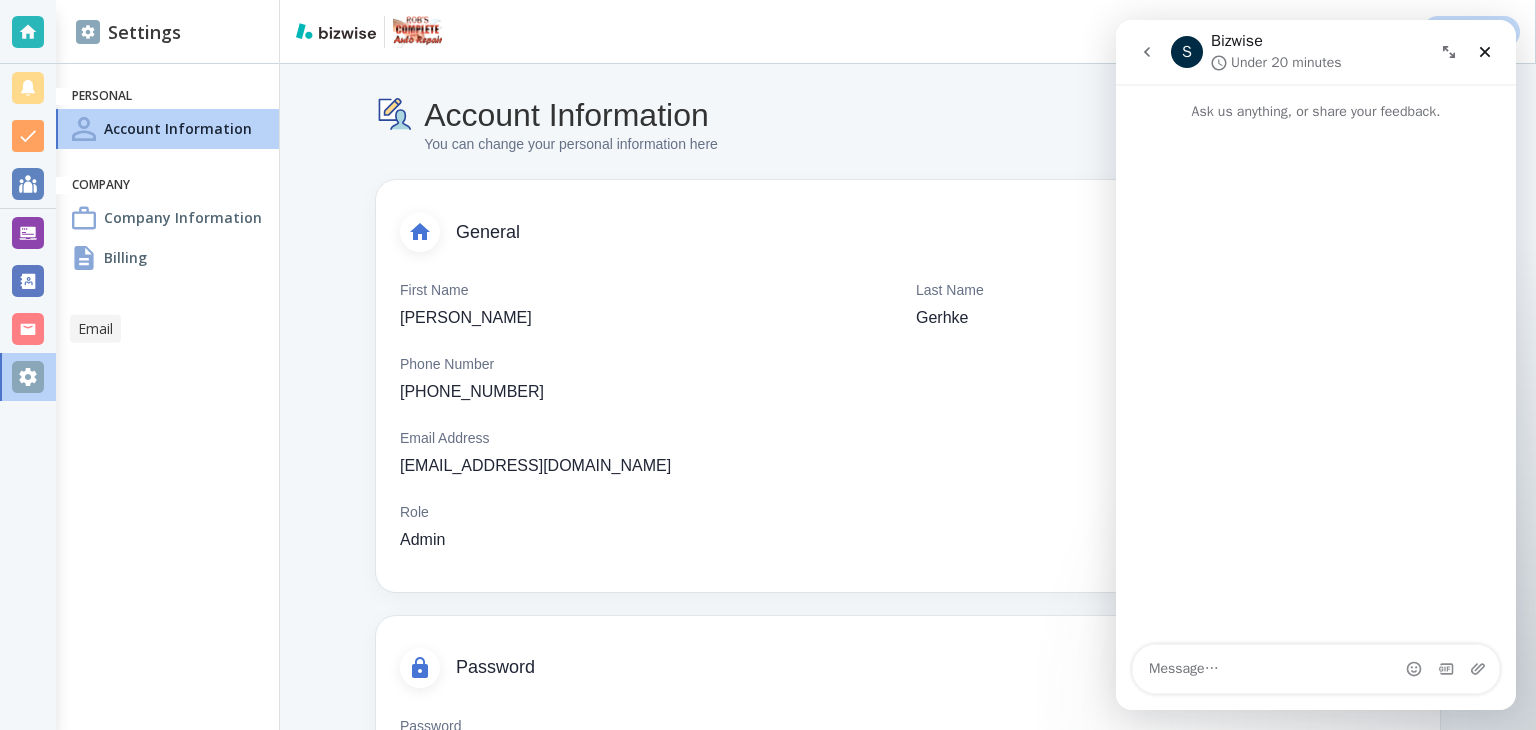 click at bounding box center [28, 329] 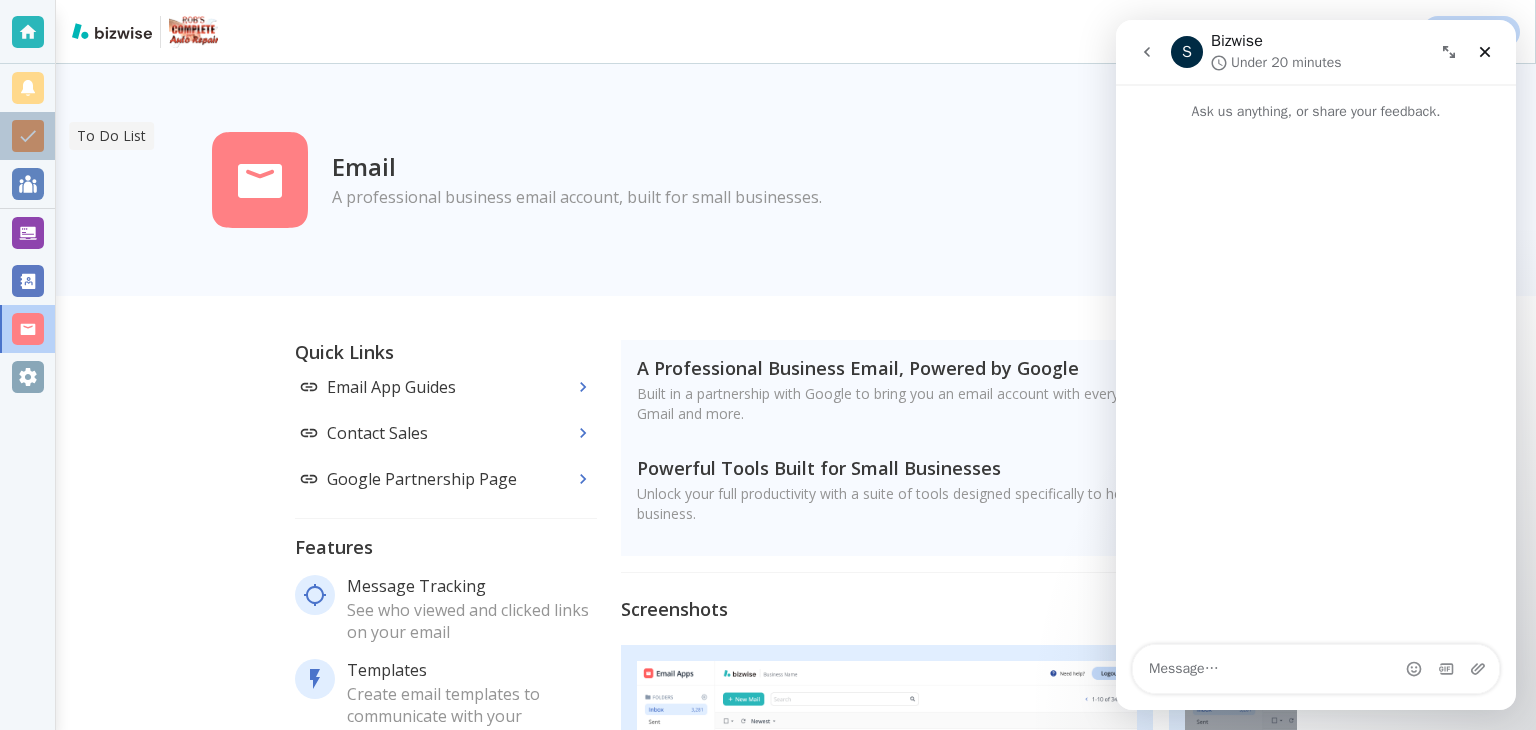 click at bounding box center (28, 136) 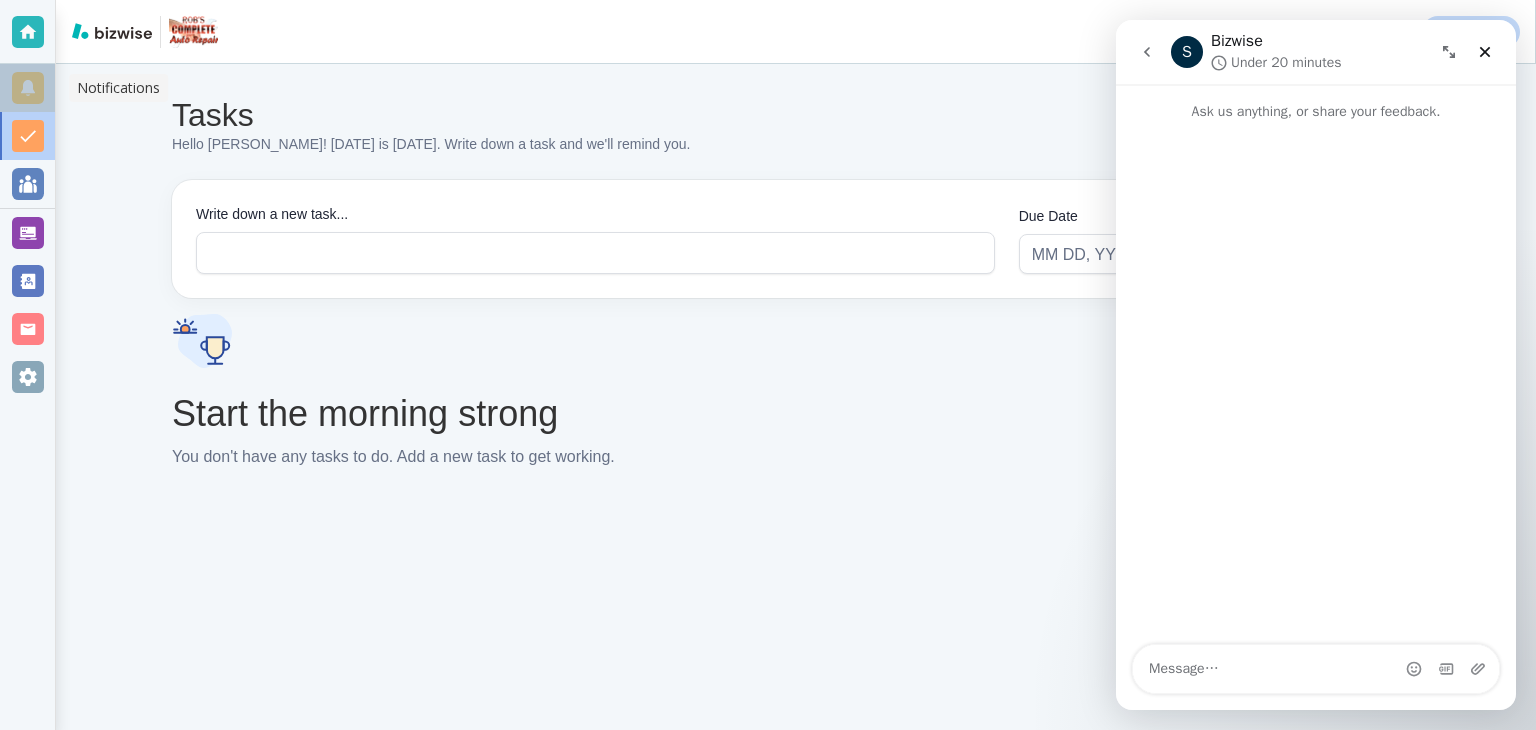 click at bounding box center [28, 88] 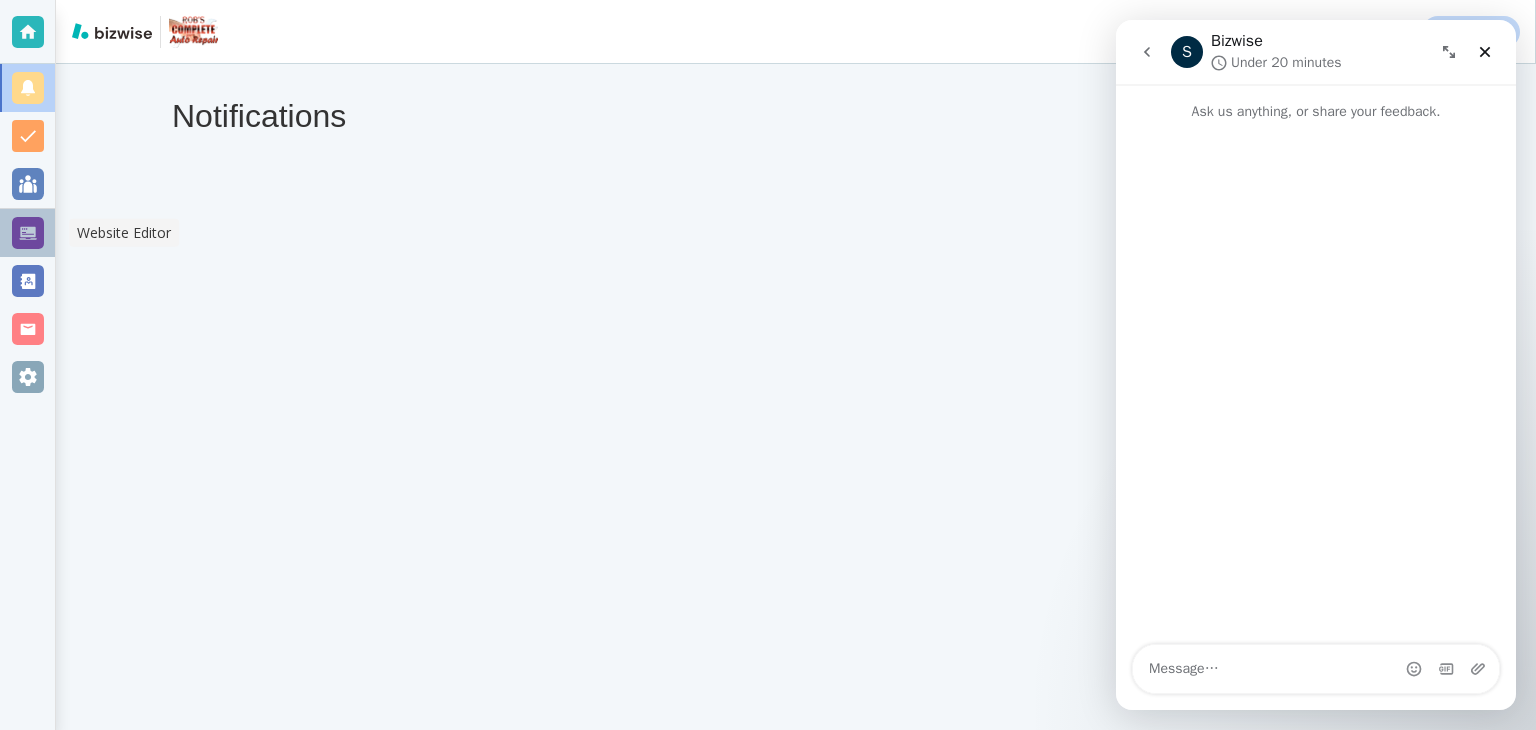 click at bounding box center [28, 233] 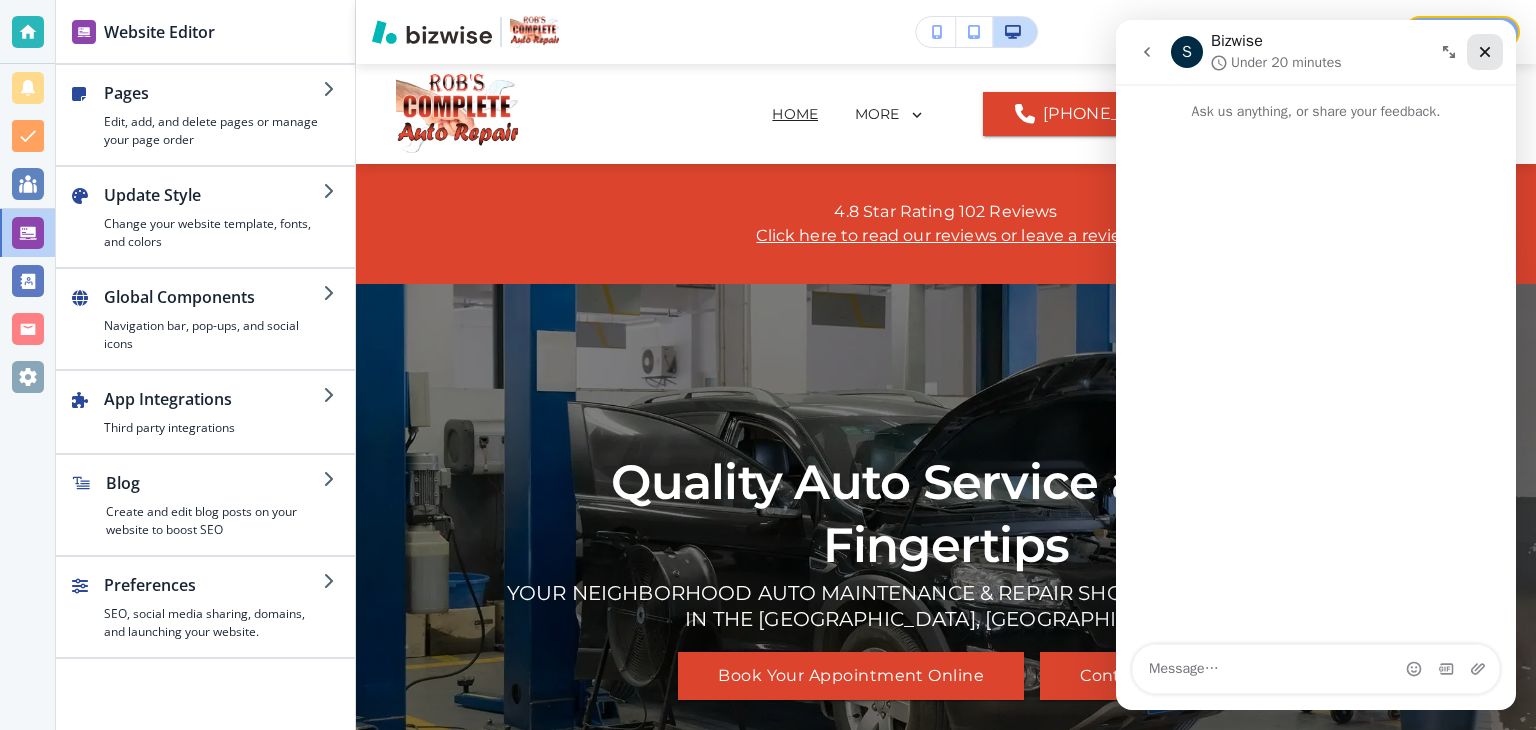 click at bounding box center [1485, 52] 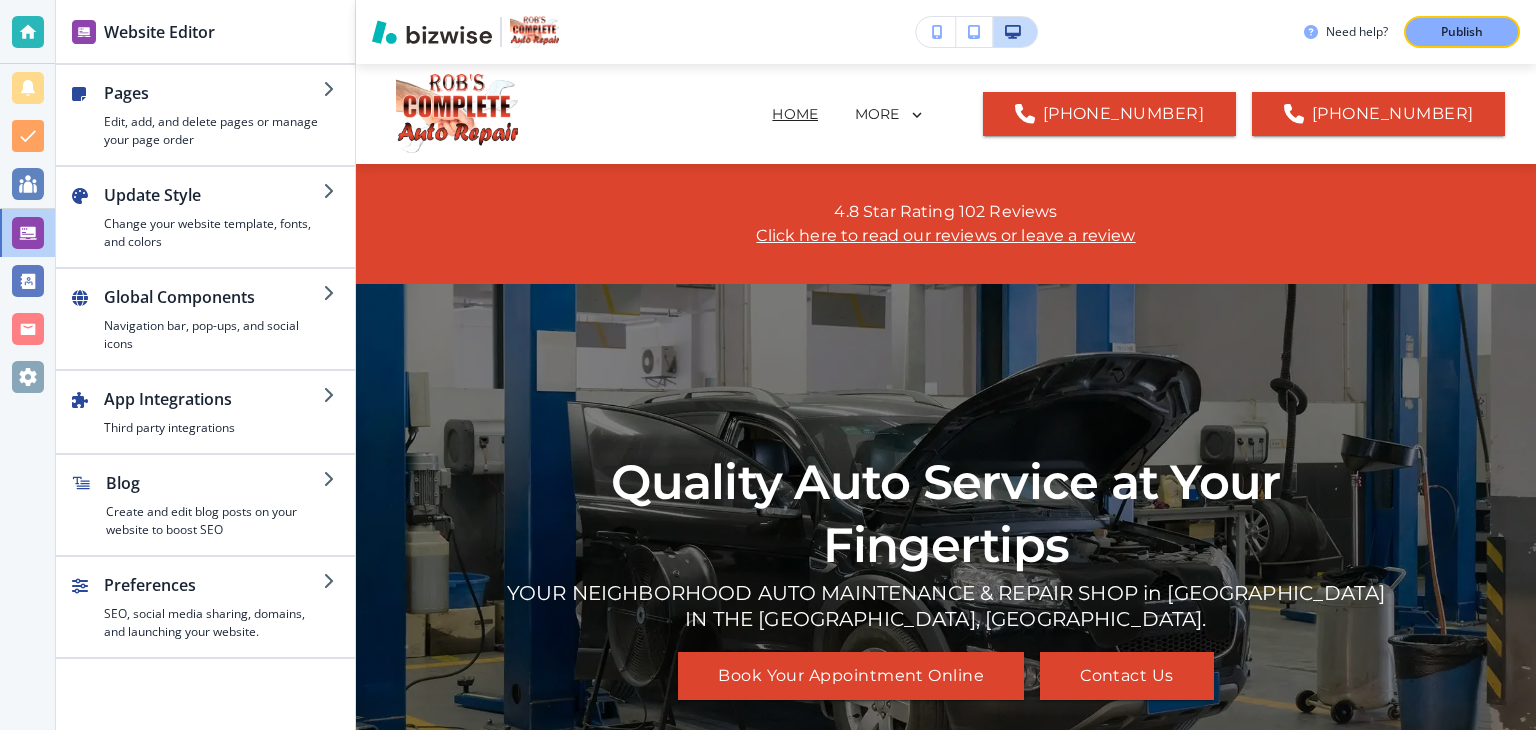 scroll, scrollTop: 0, scrollLeft: 0, axis: both 